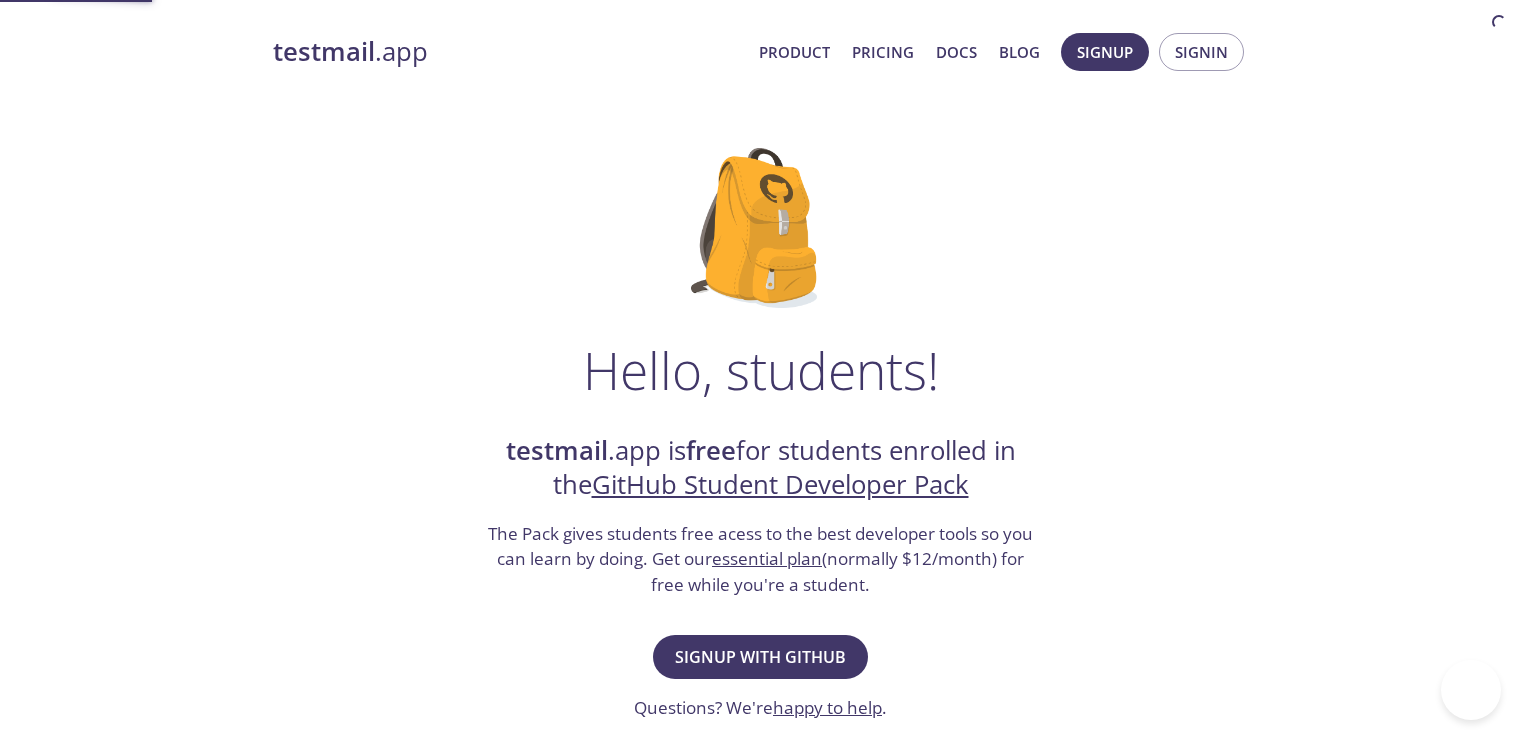scroll, scrollTop: 0, scrollLeft: 0, axis: both 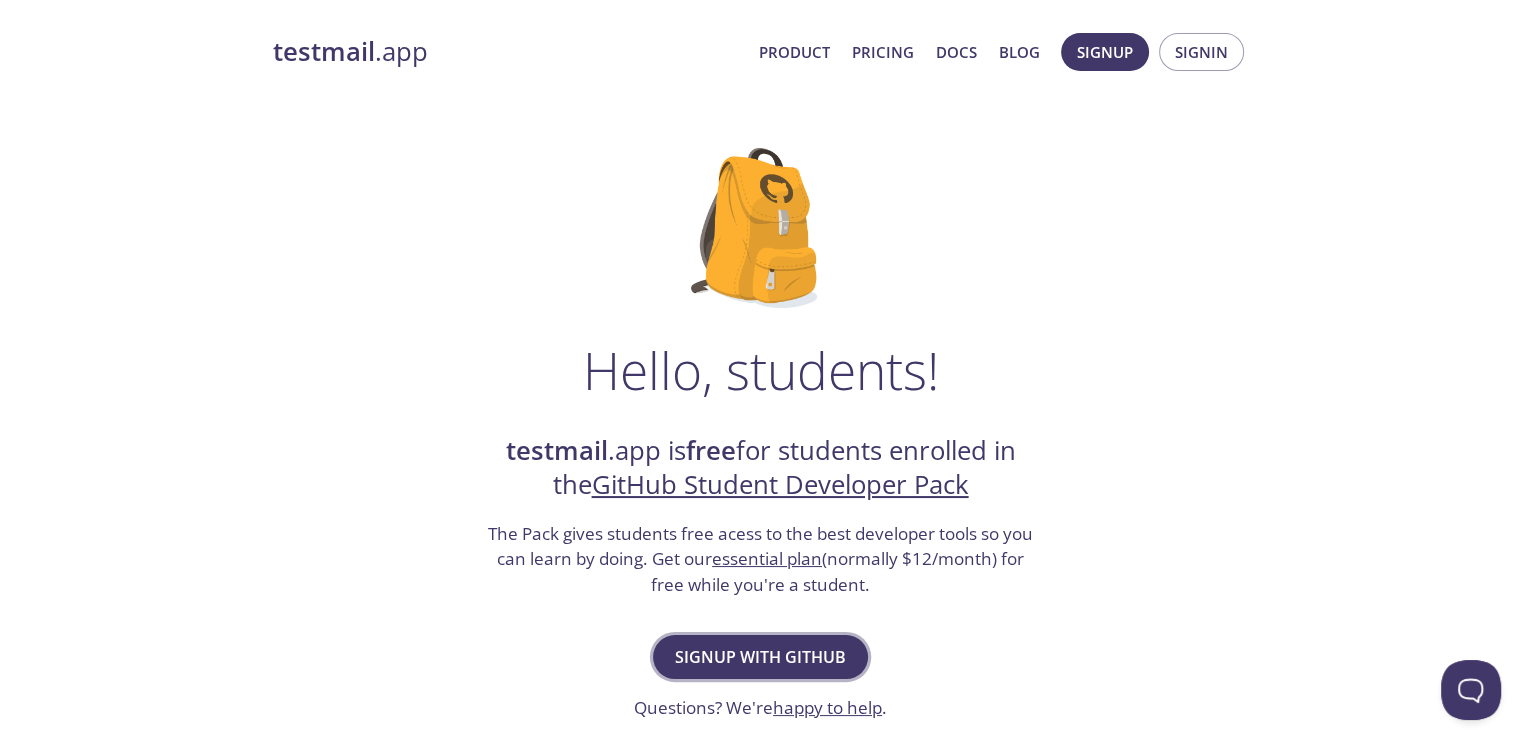 click on "Signup with GitHub" at bounding box center [760, 657] 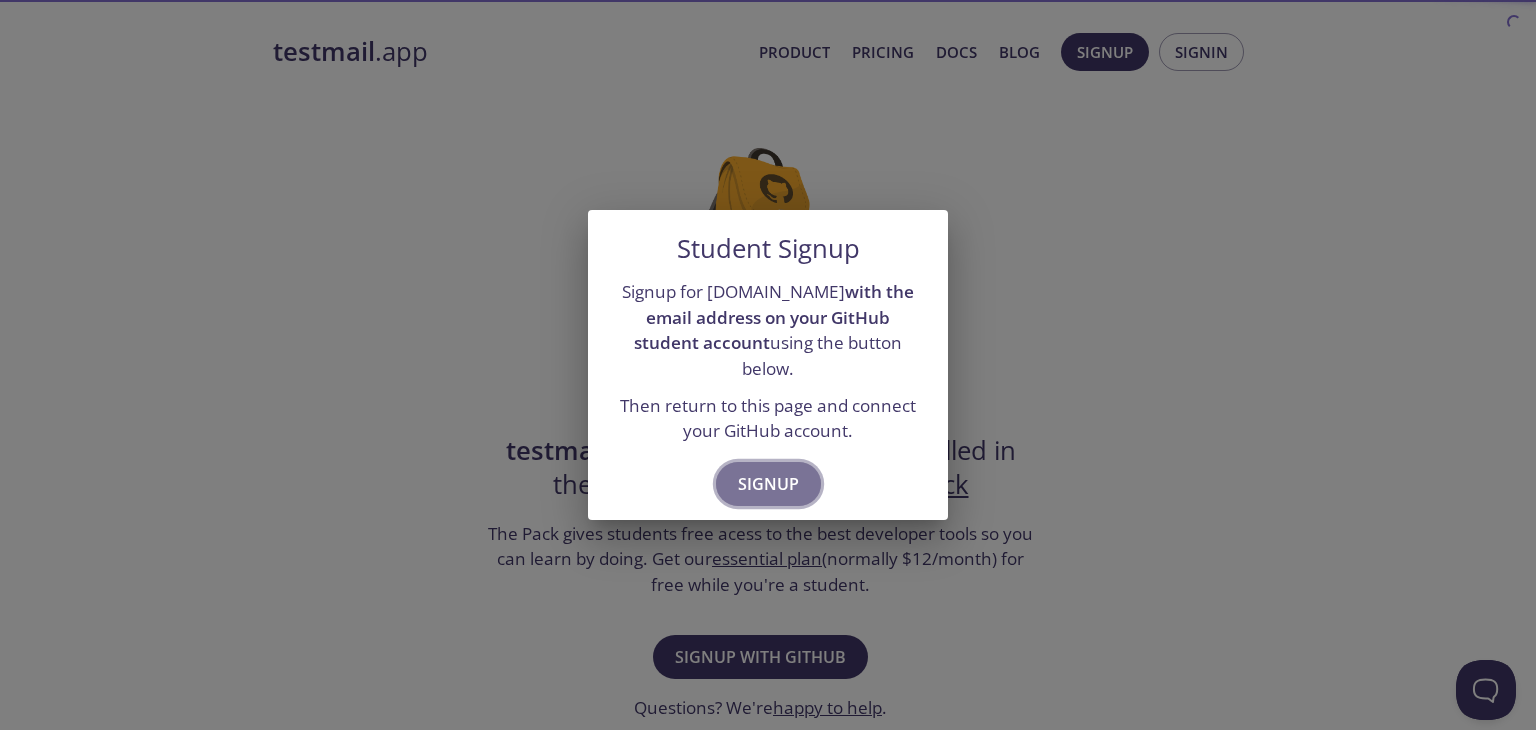 click on "Signup" at bounding box center (768, 484) 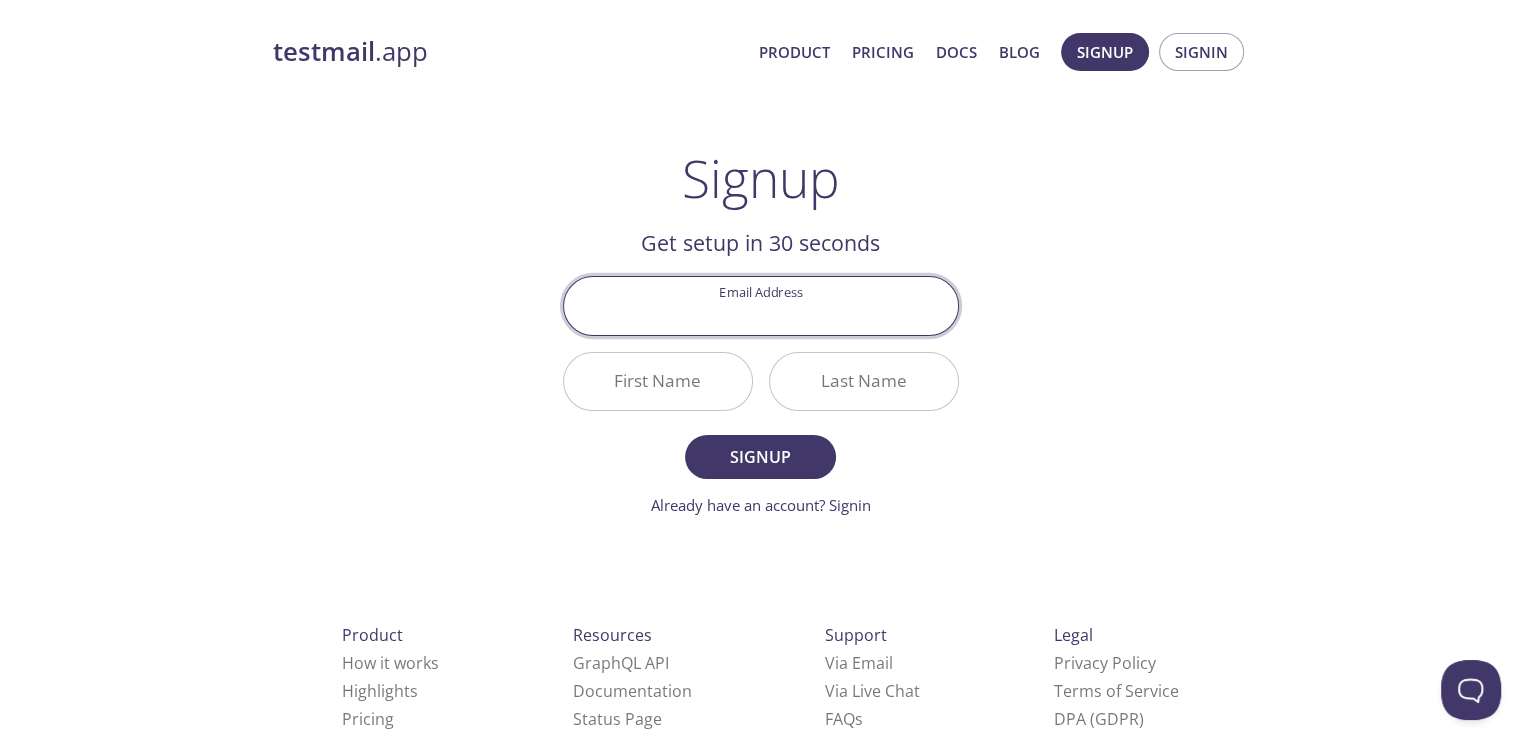 click on "First Name" 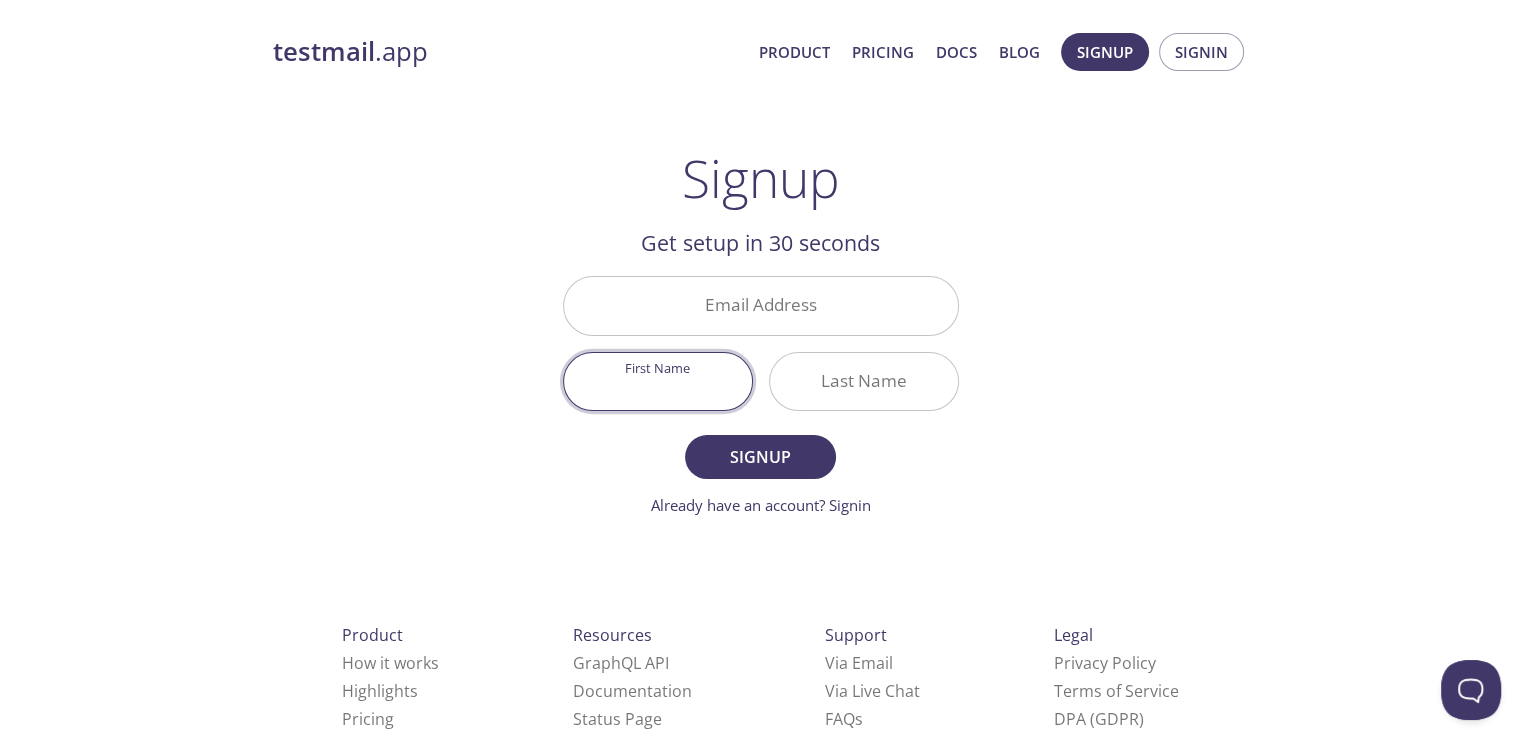 click on "Email Address" at bounding box center [761, 305] 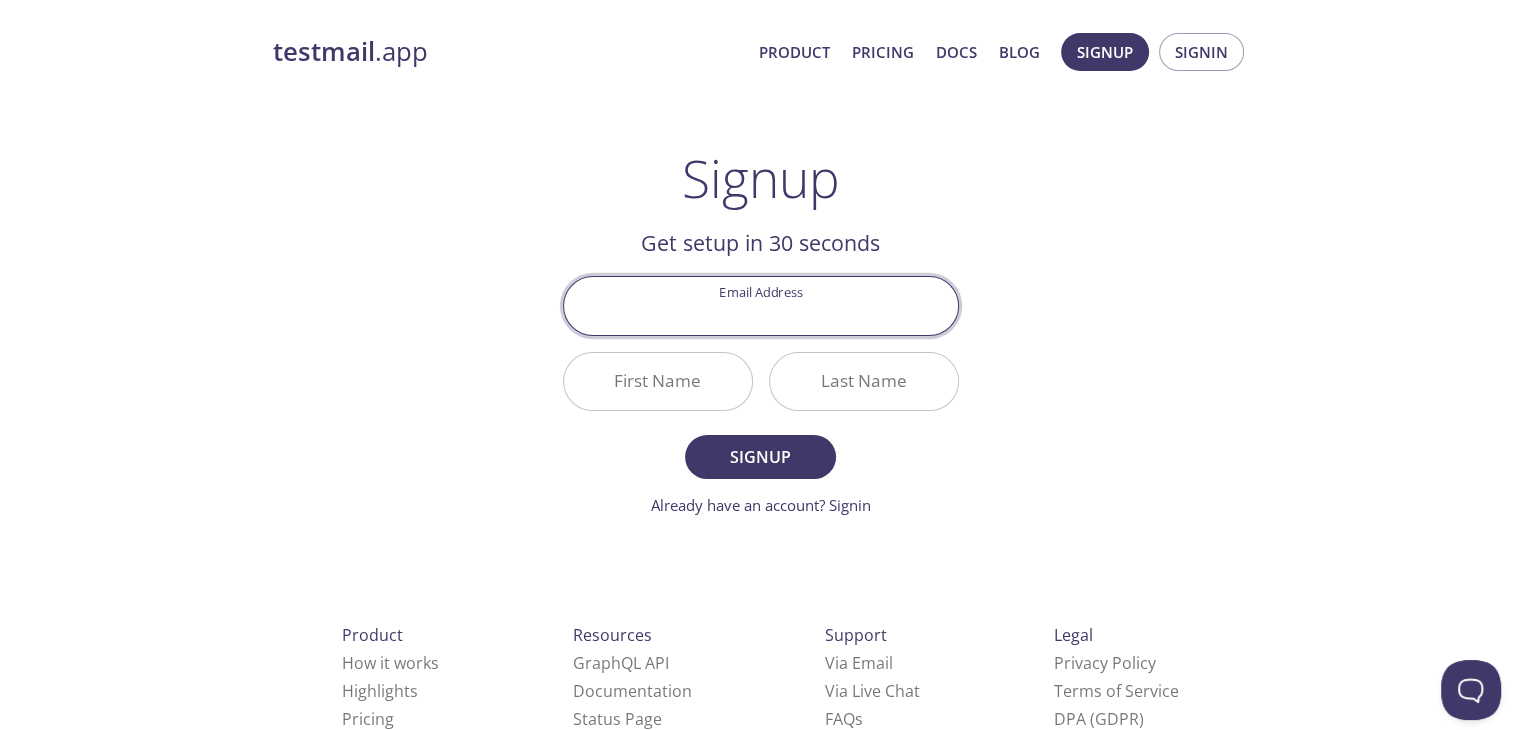 type on "[EMAIL_ADDRESS][DOMAIN_NAME]" 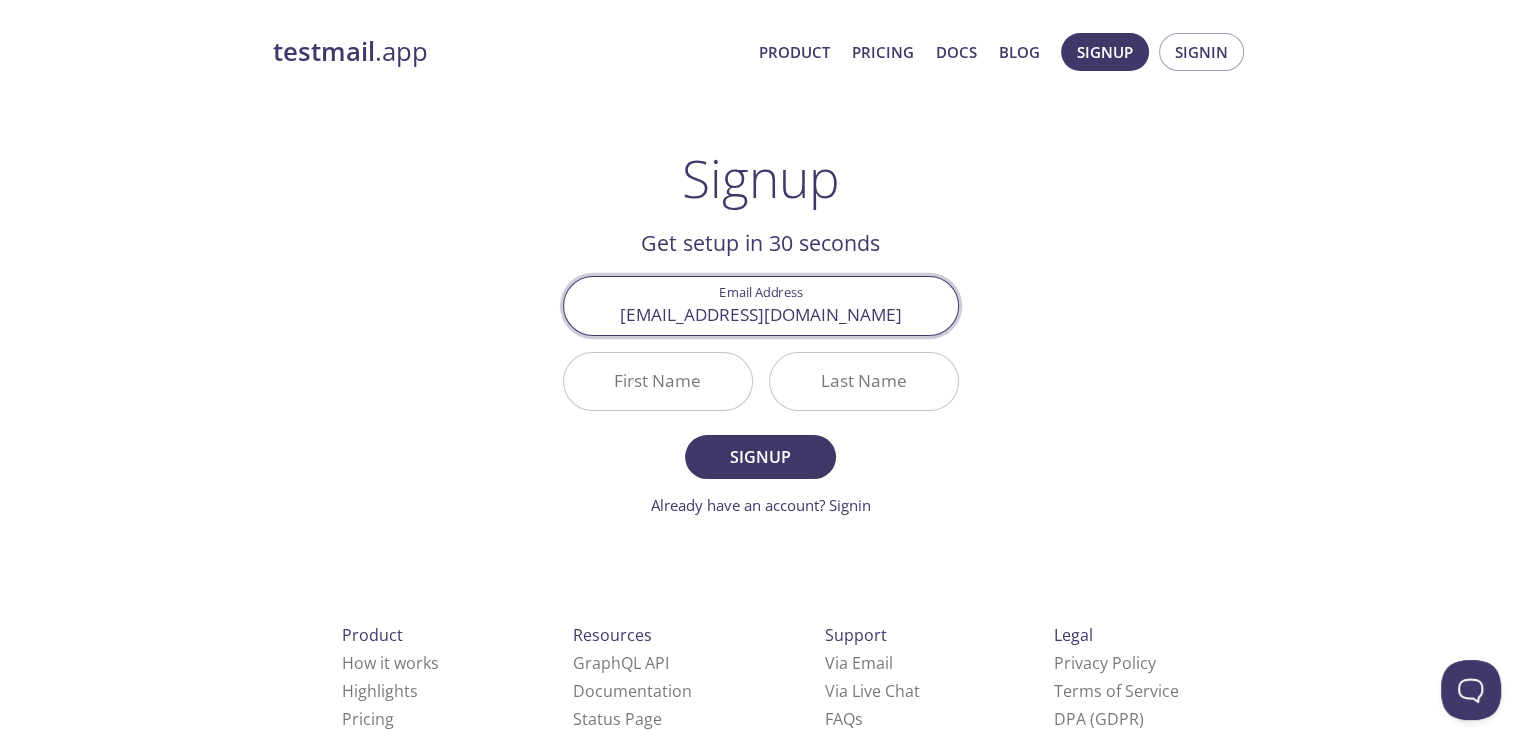 click on "First Name" at bounding box center (658, 381) 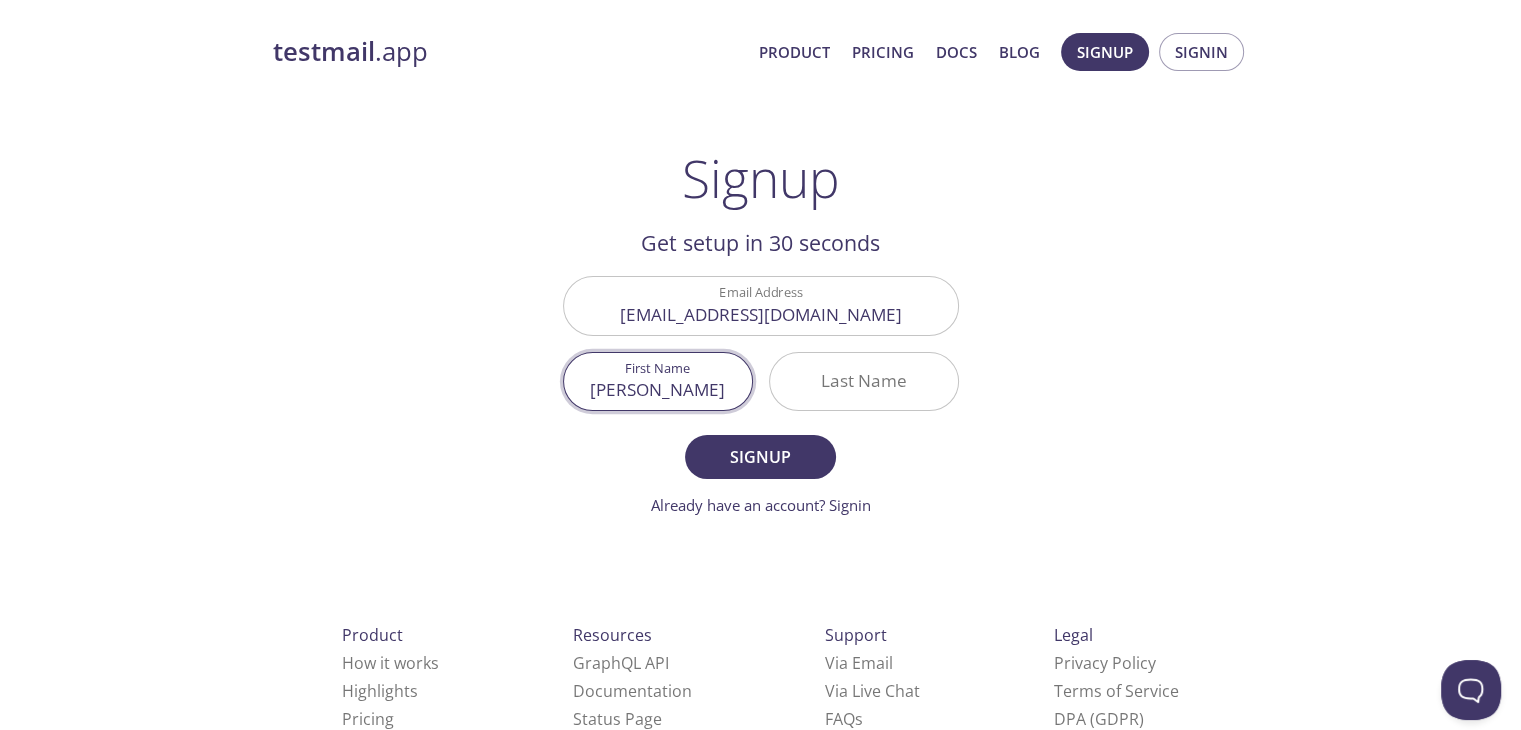 type on "[PERSON_NAME]" 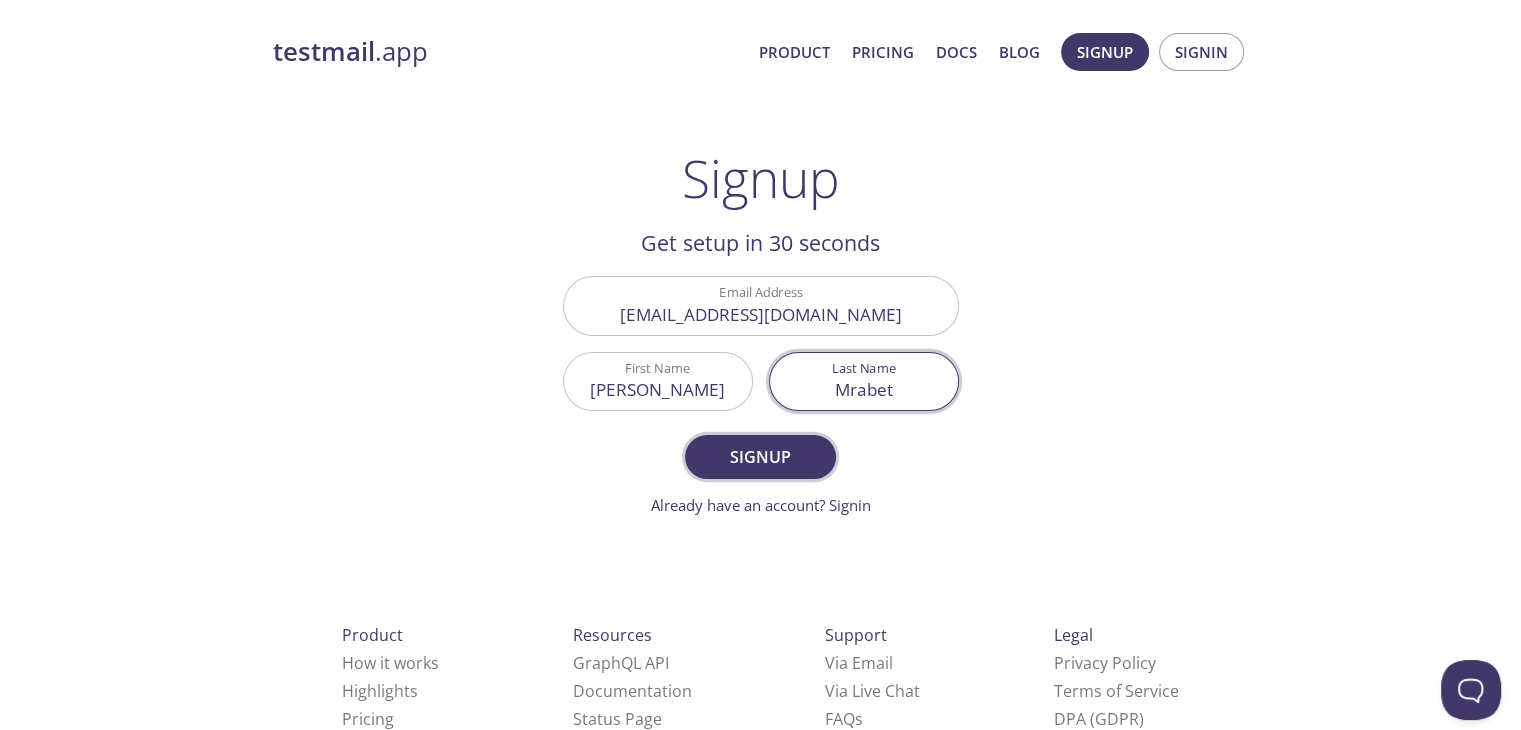type on "Mrabet" 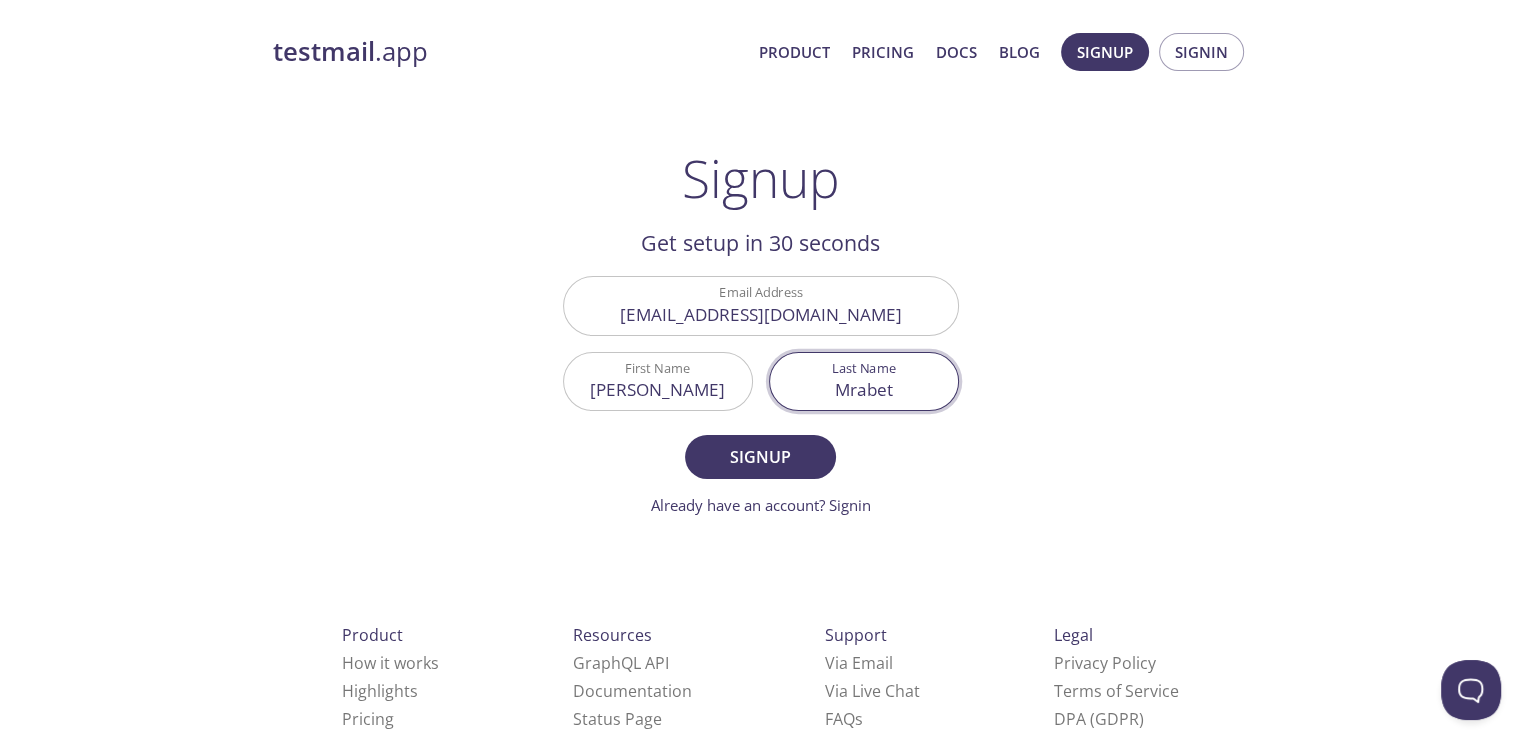 click on "Signup" at bounding box center (760, 457) 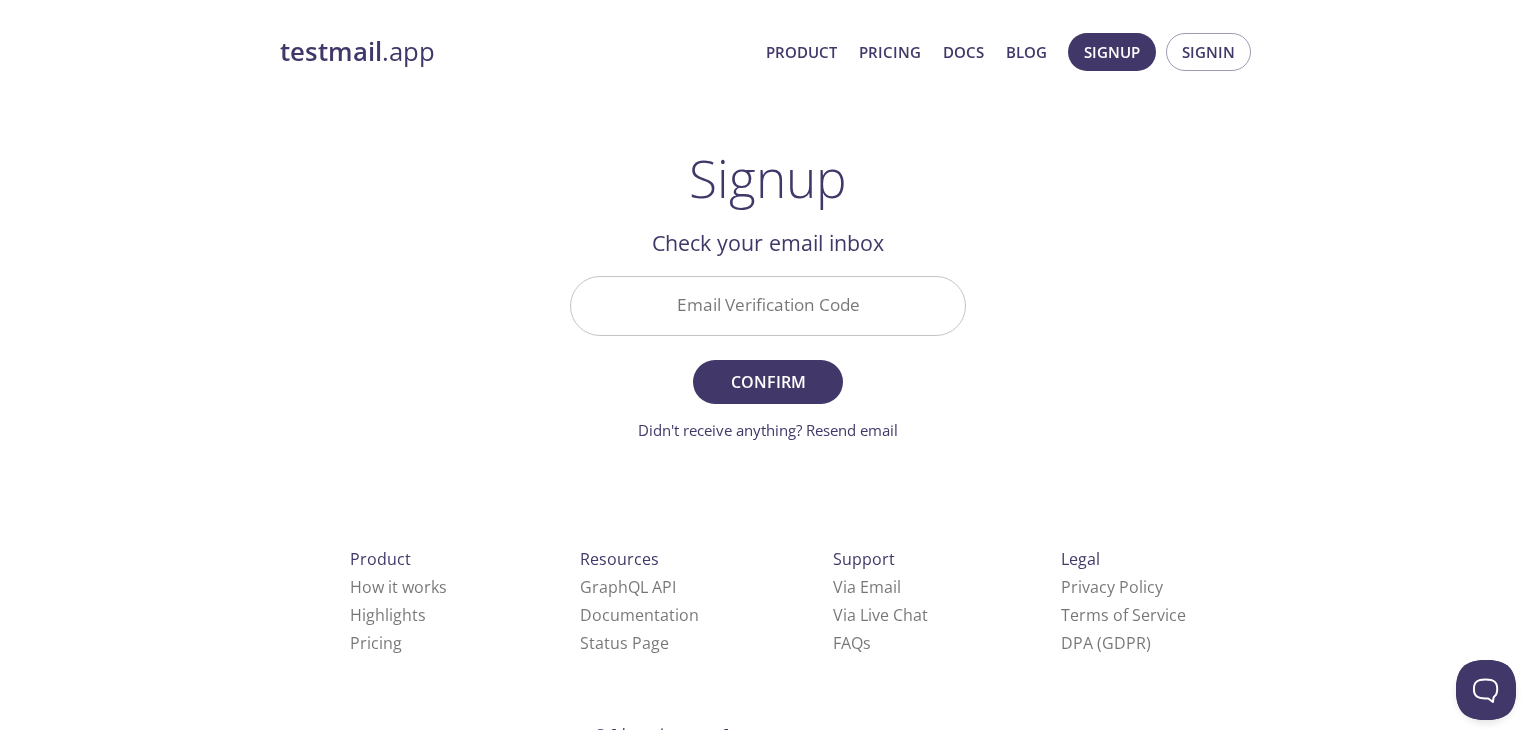 click on "Email Verification Code" at bounding box center [768, 305] 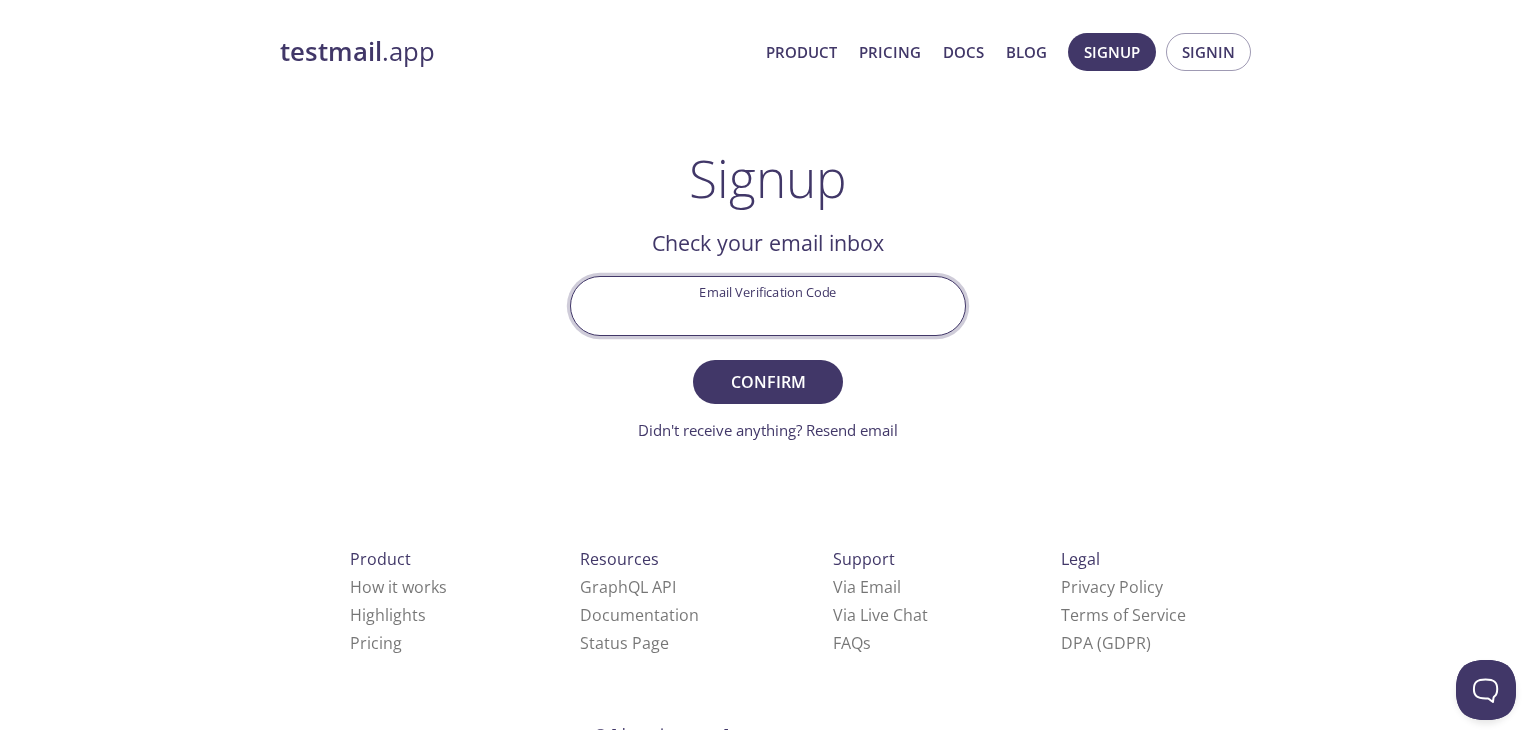 paste on "F31XUG3" 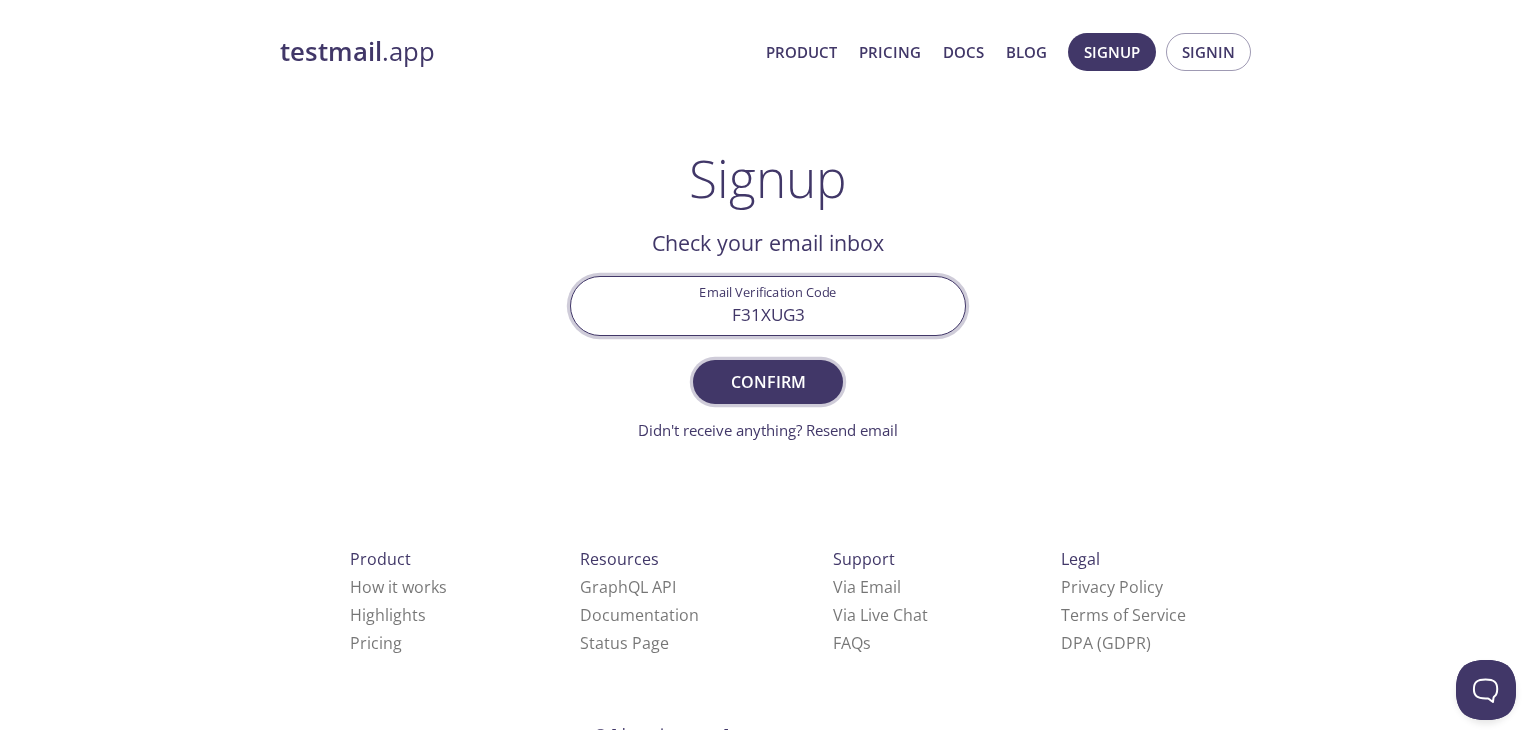 type on "F31XUG3" 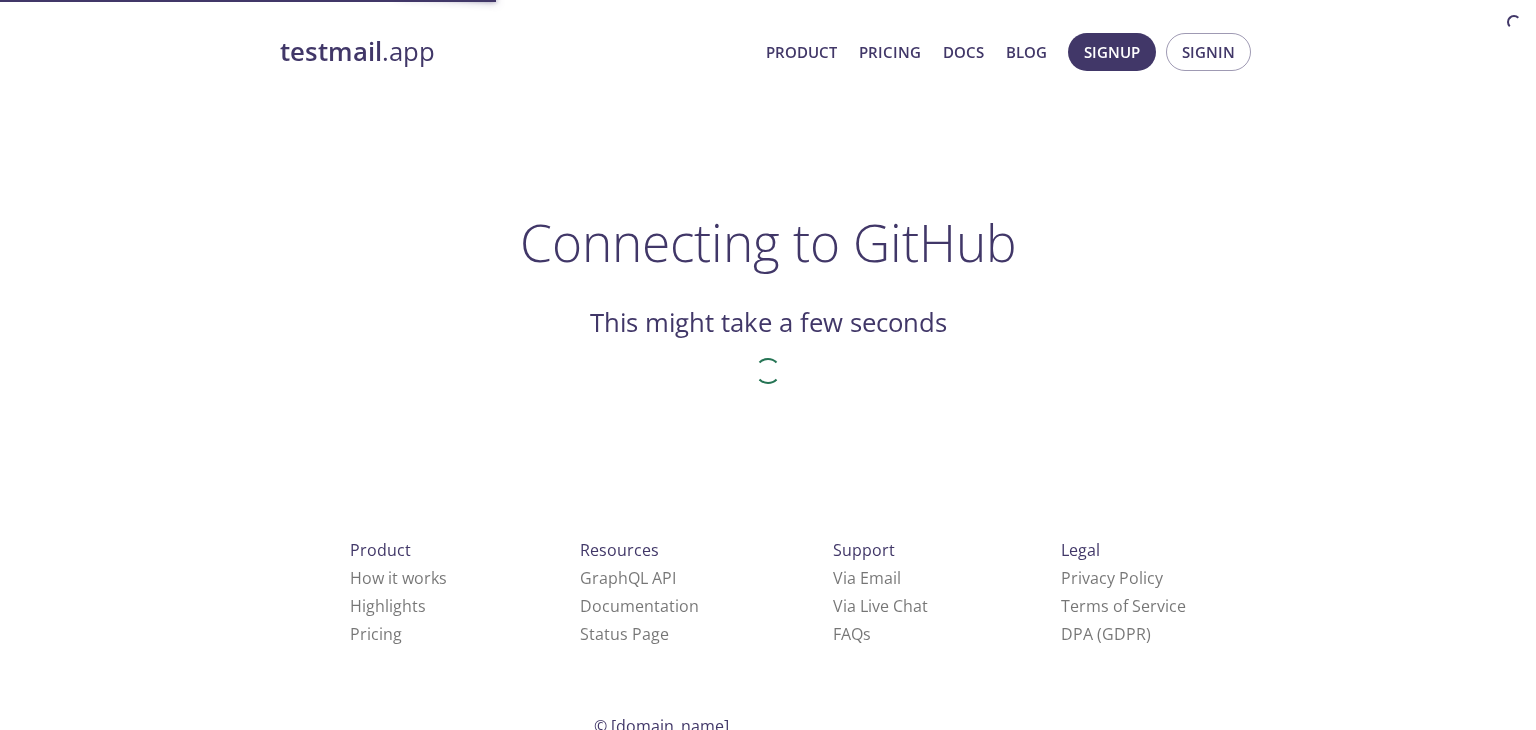 scroll, scrollTop: 0, scrollLeft: 0, axis: both 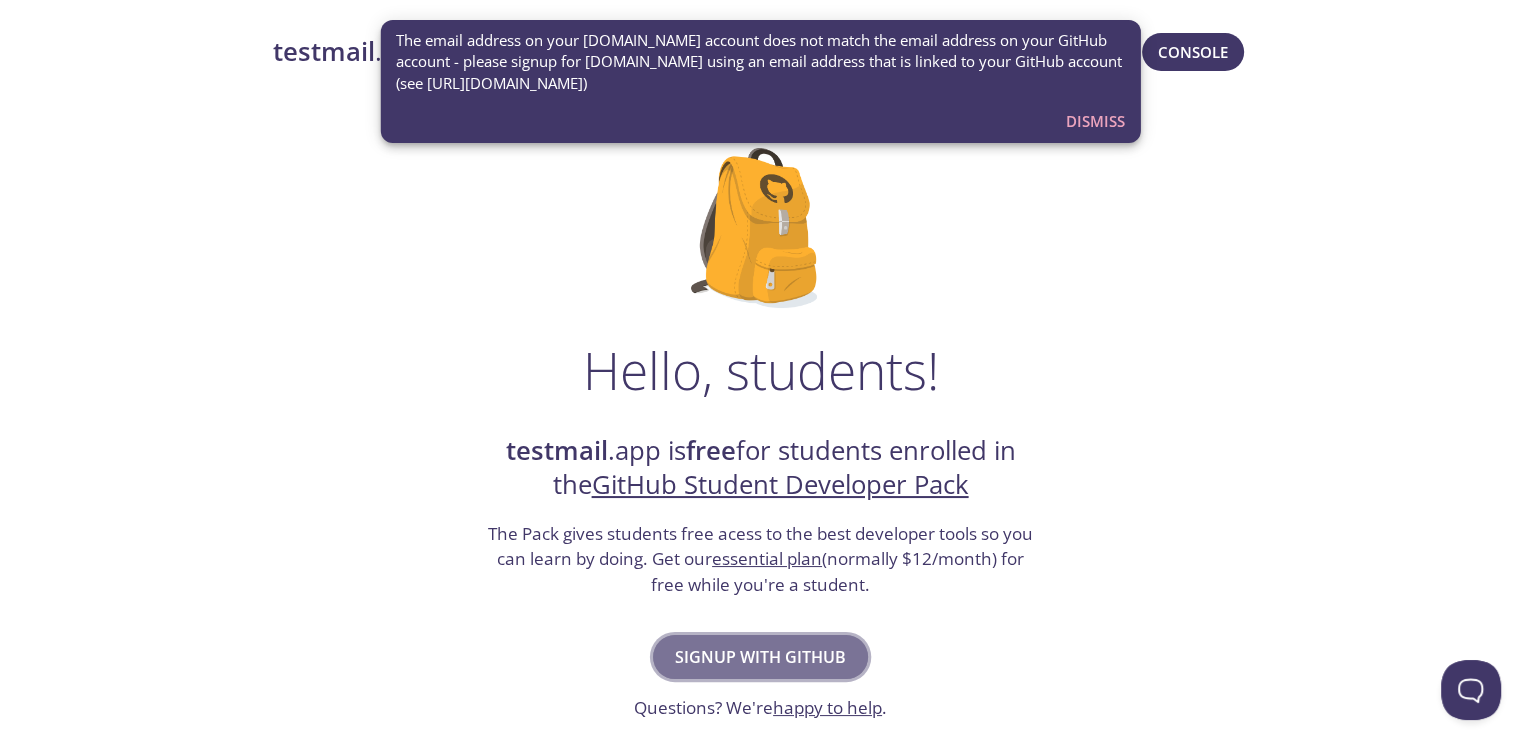 click on "Signup with GitHub" at bounding box center [760, 657] 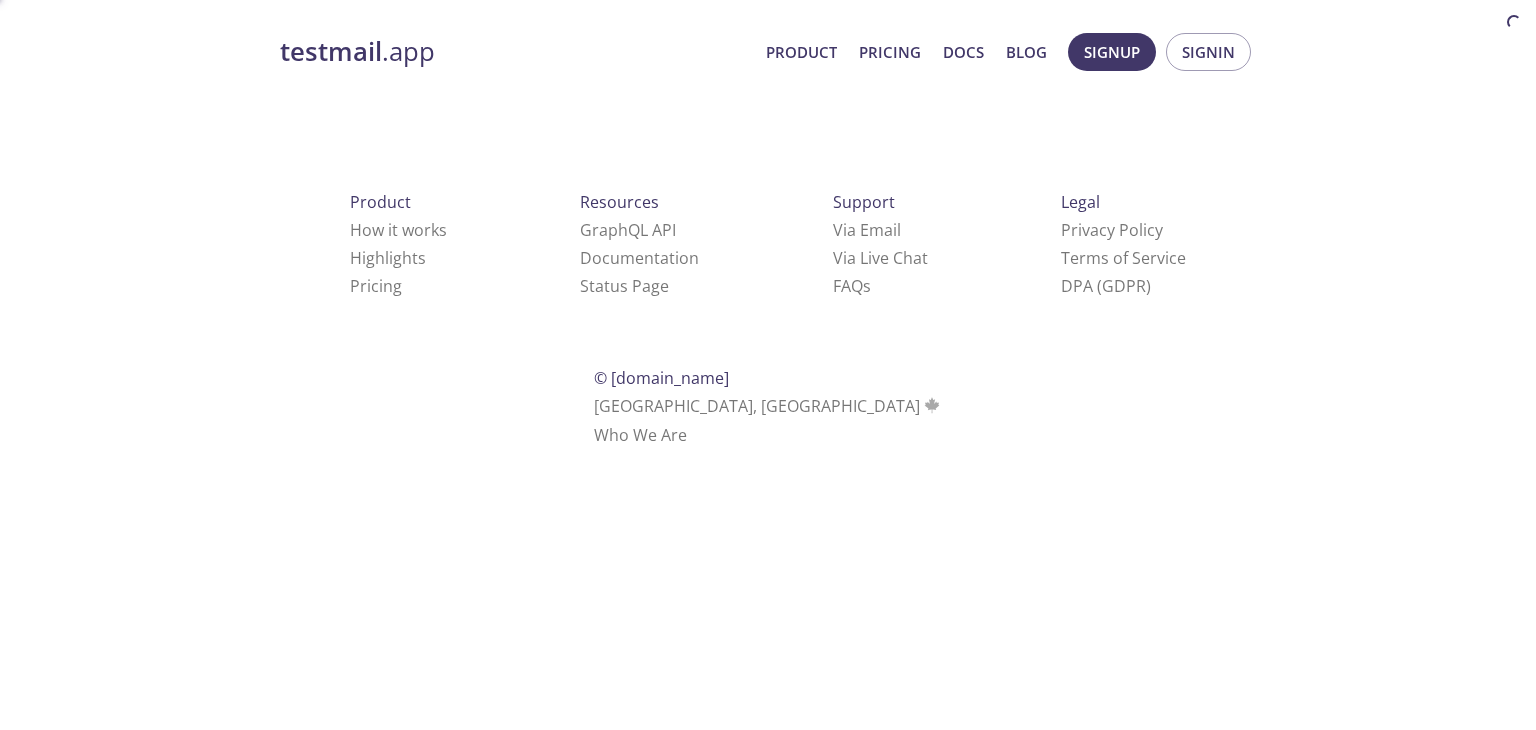 scroll, scrollTop: 0, scrollLeft: 0, axis: both 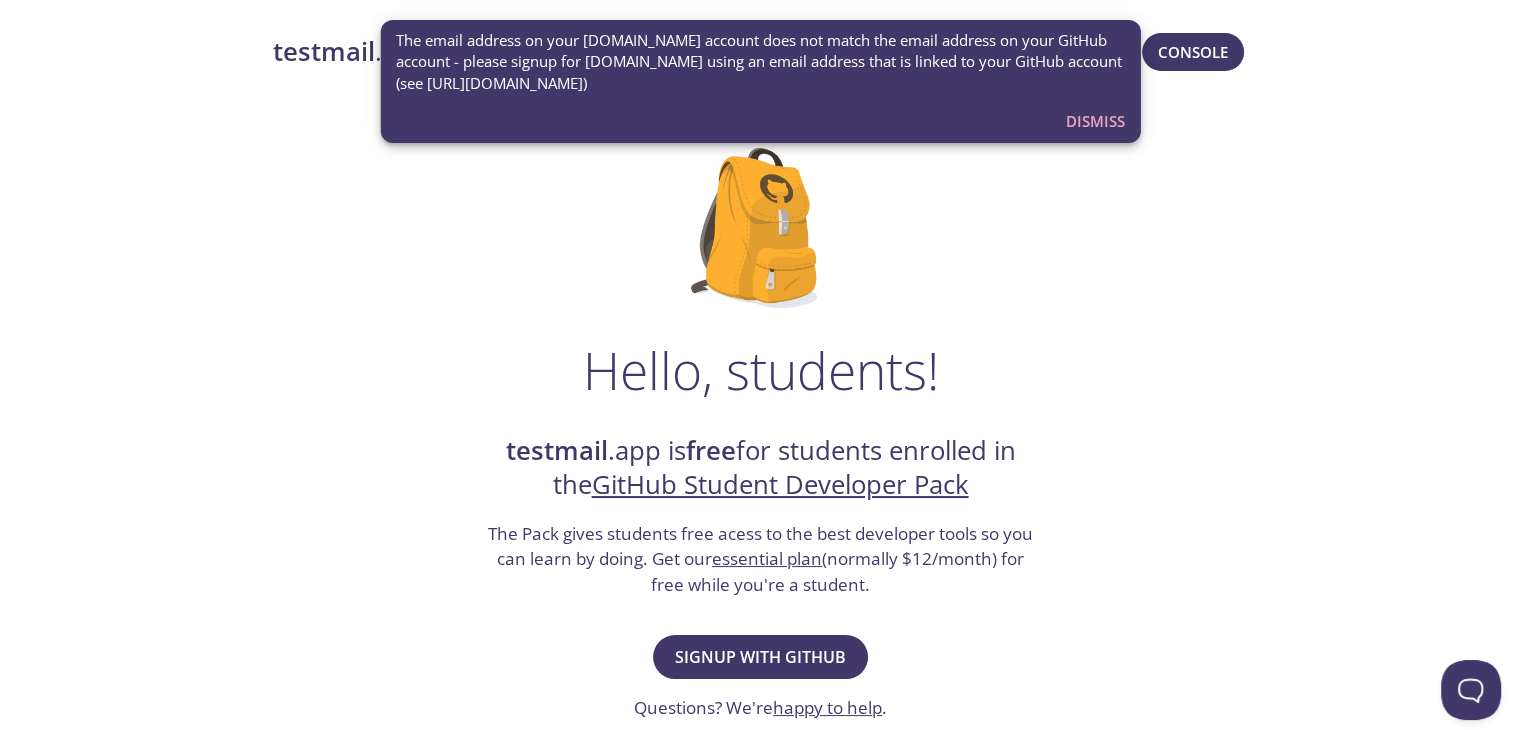 click on "Dismiss" at bounding box center [1095, 121] 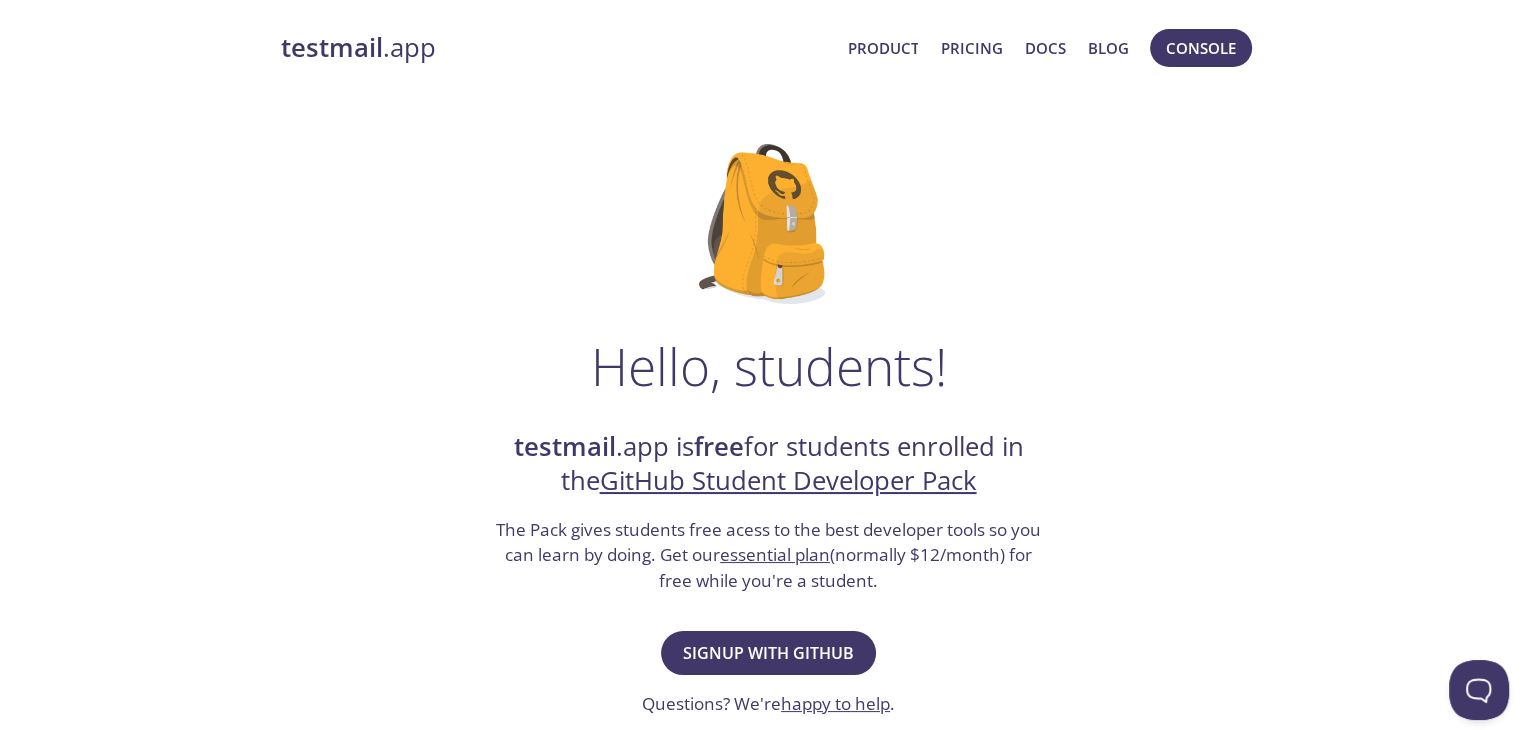 scroll, scrollTop: 0, scrollLeft: 0, axis: both 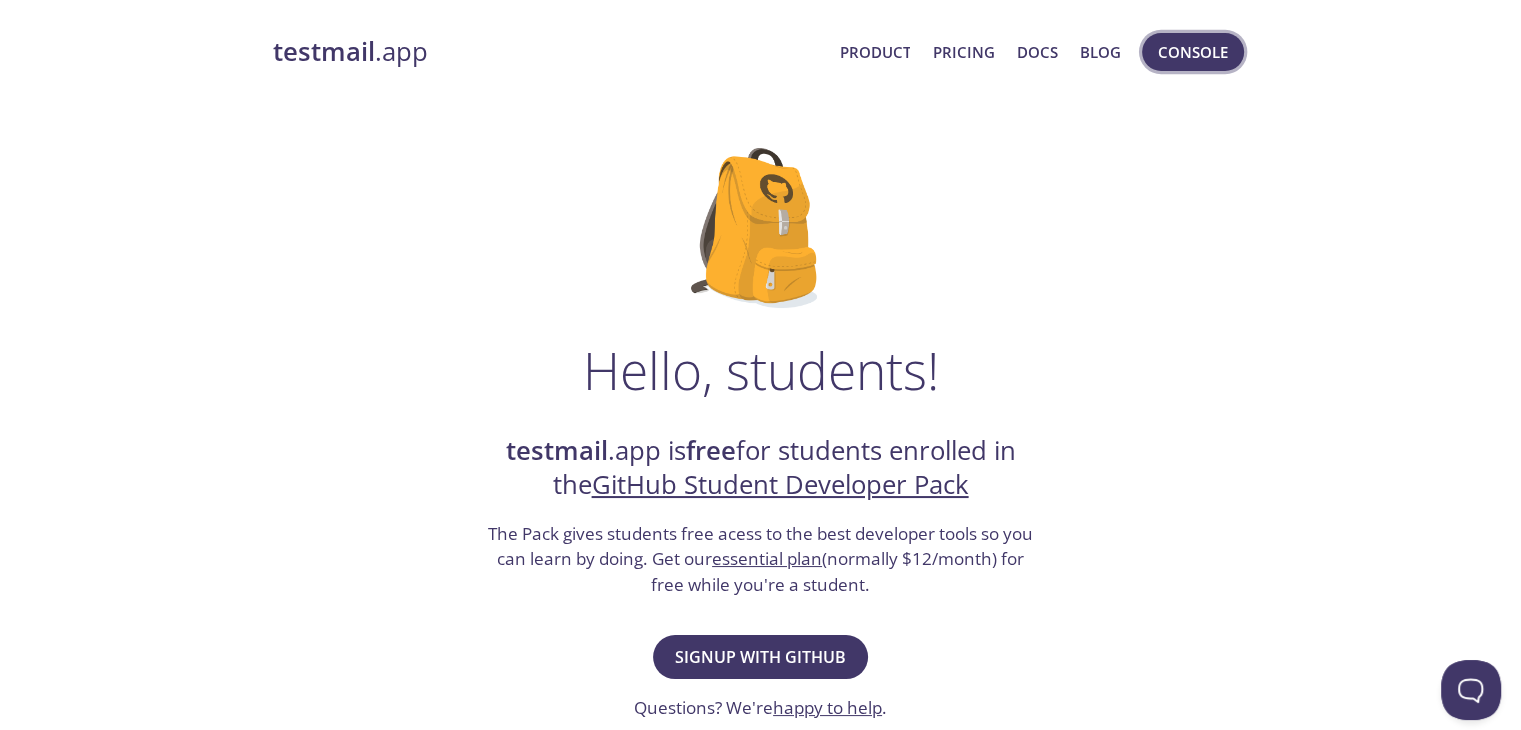 click on "Console" at bounding box center [1193, 52] 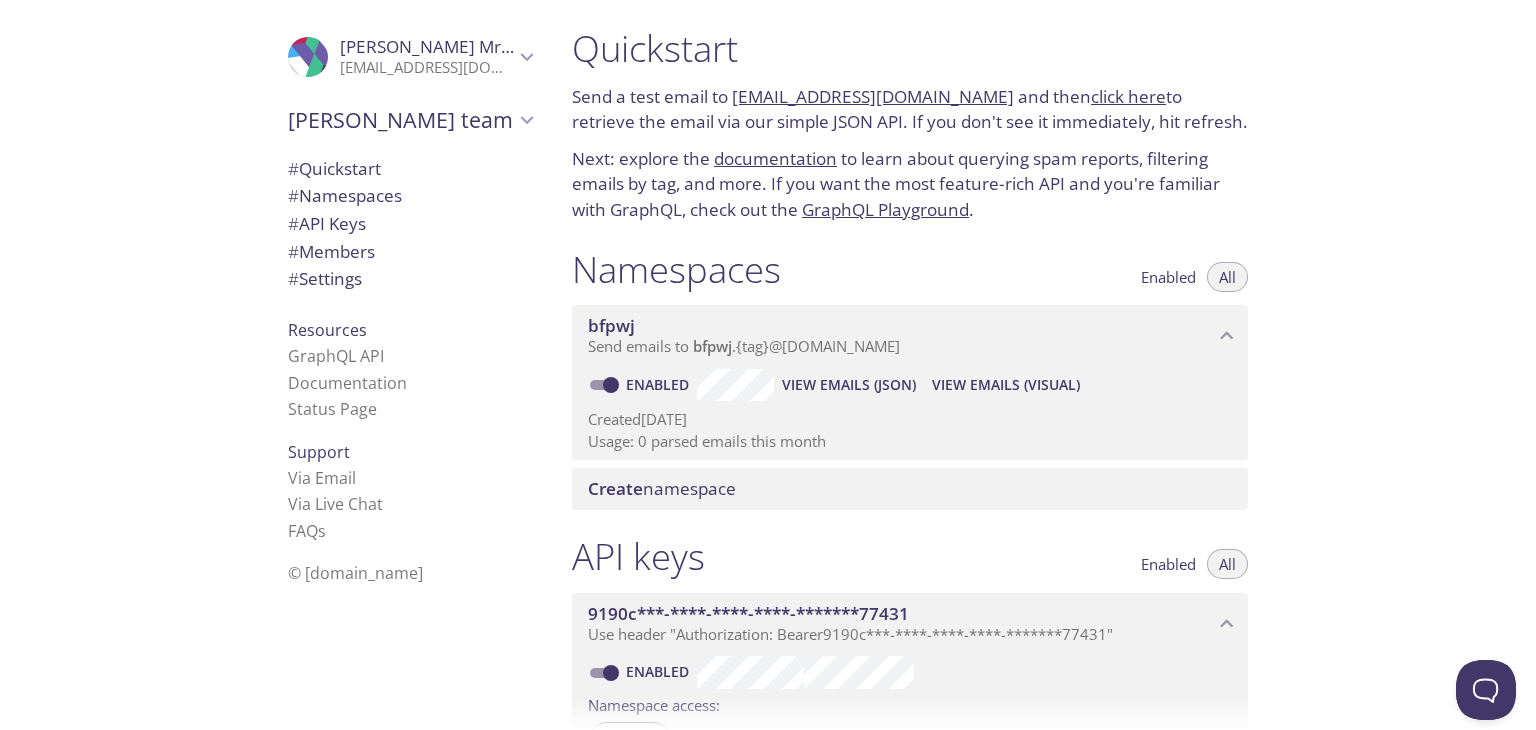 scroll, scrollTop: 0, scrollLeft: 0, axis: both 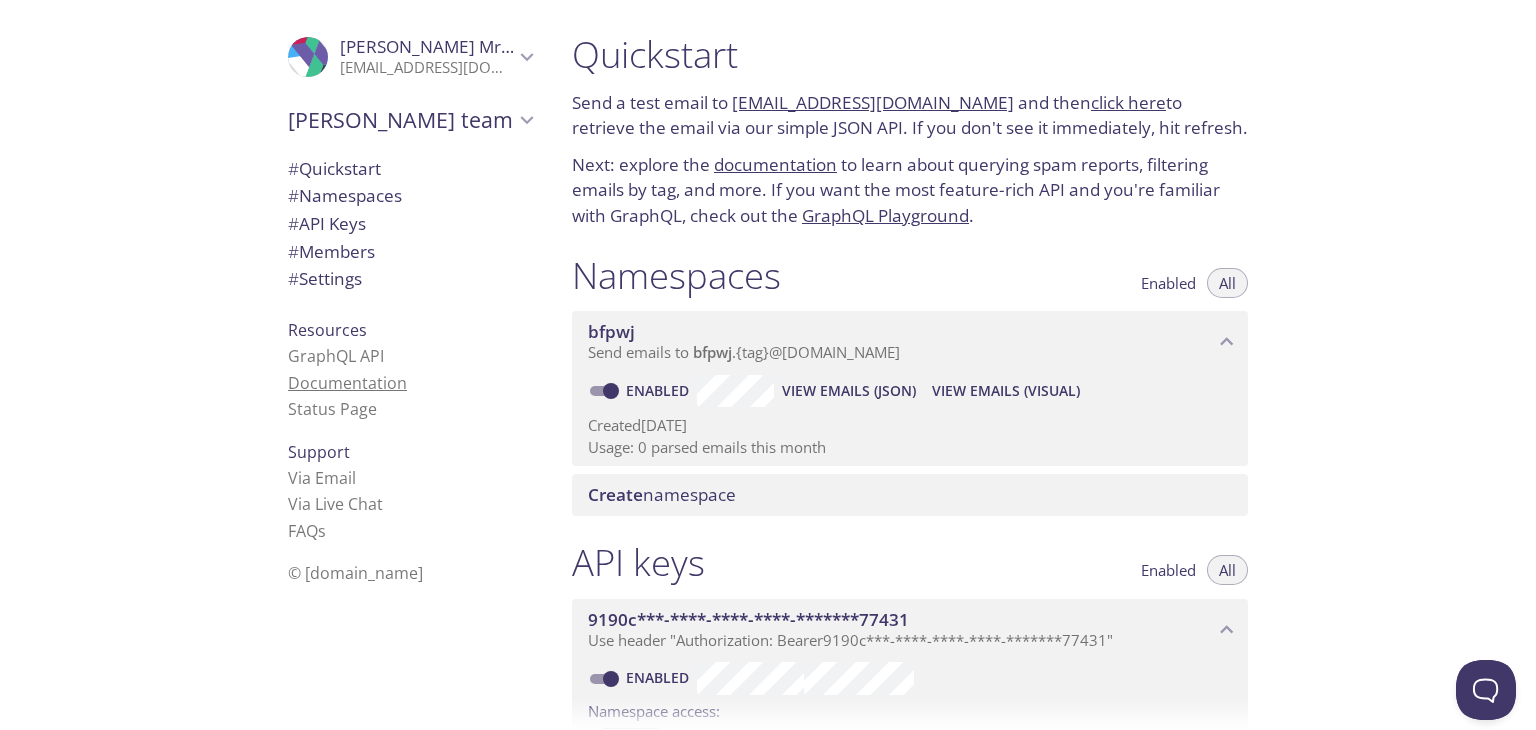 click on "Documentation" at bounding box center [347, 383] 